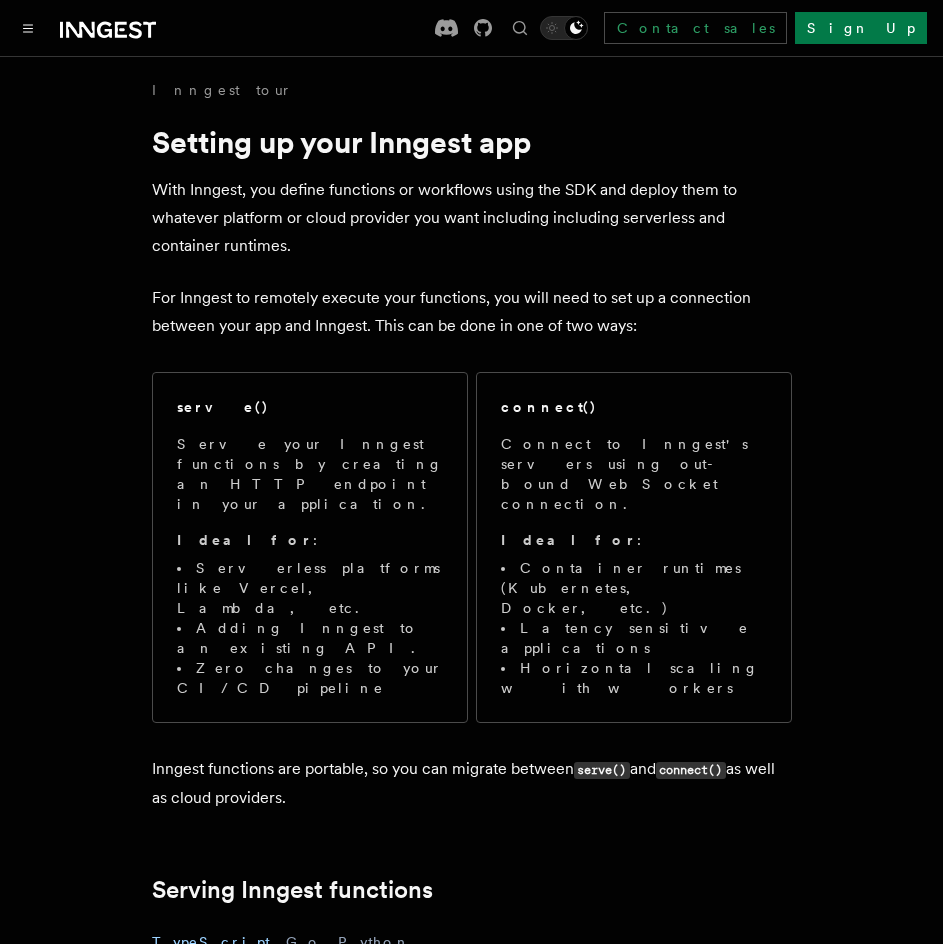 scroll, scrollTop: 0, scrollLeft: 0, axis: both 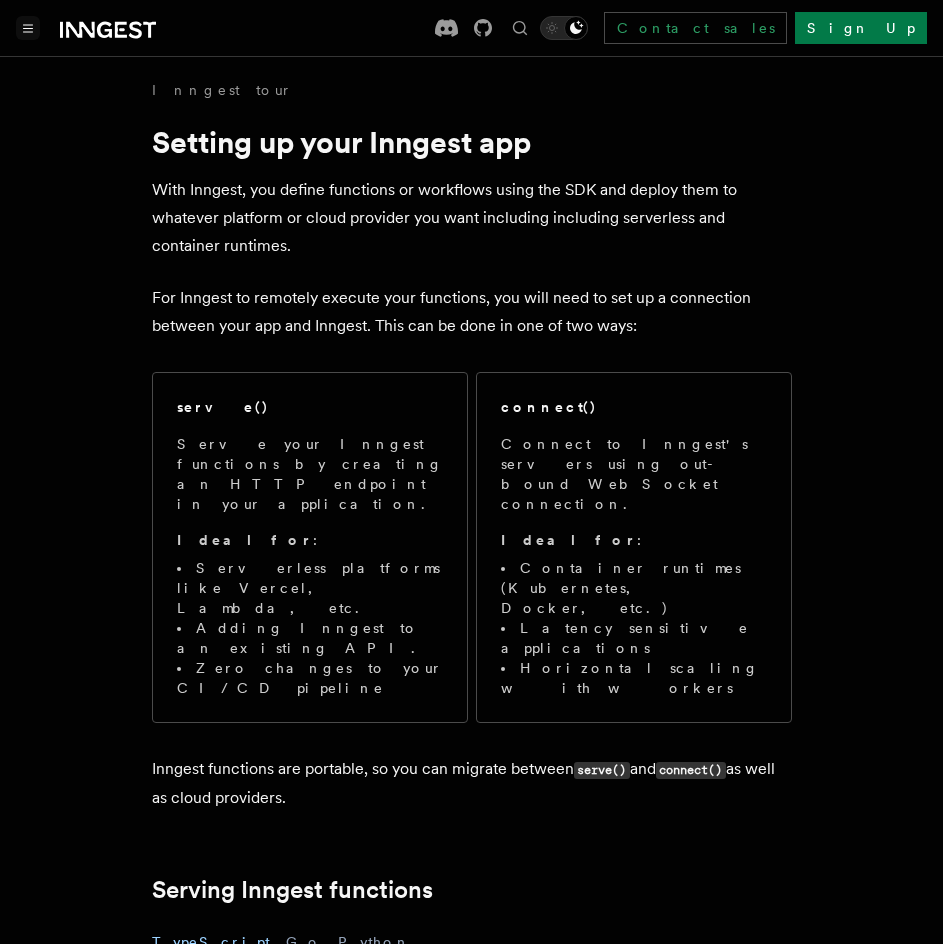 click at bounding box center [28, 28] 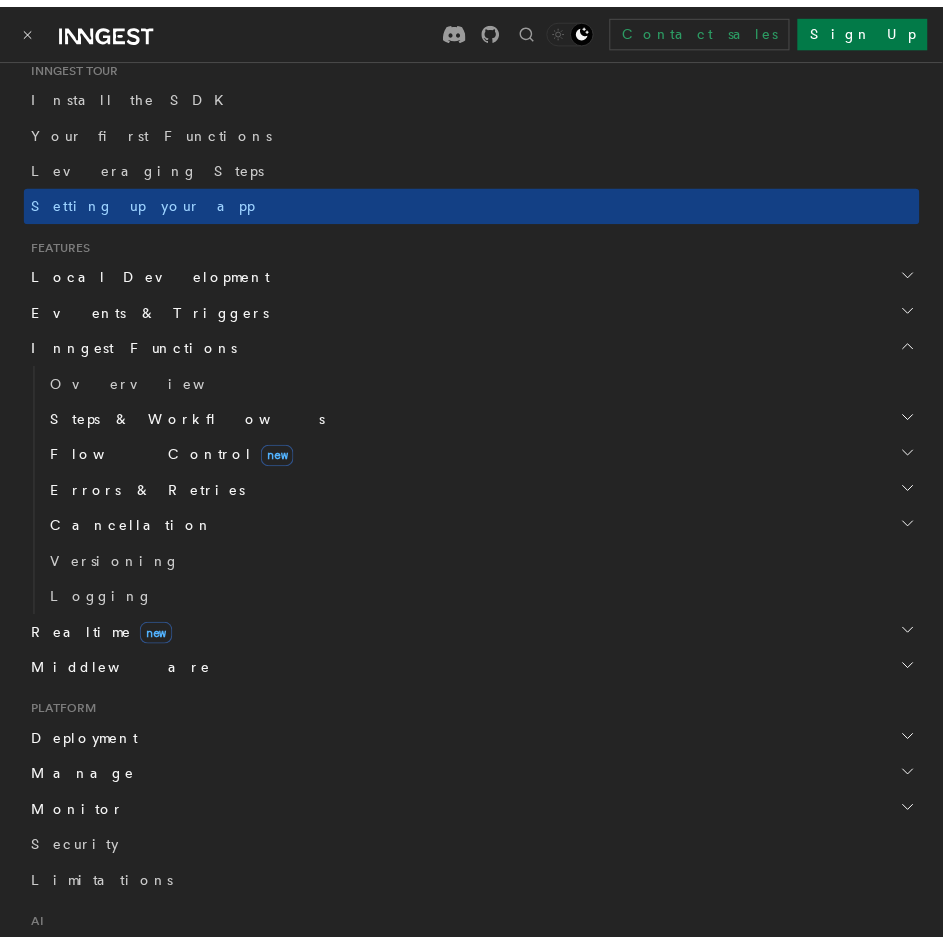 scroll, scrollTop: 400, scrollLeft: 0, axis: vertical 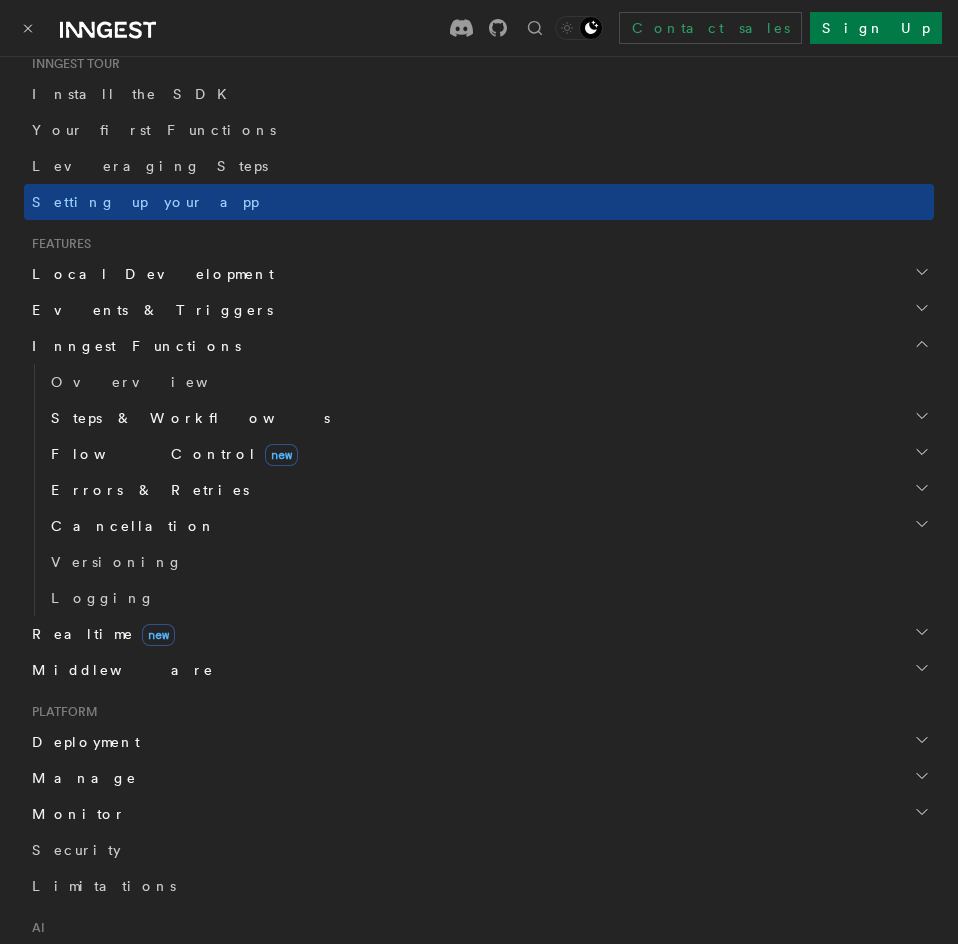 click on "Deployment" at bounding box center (82, 742) 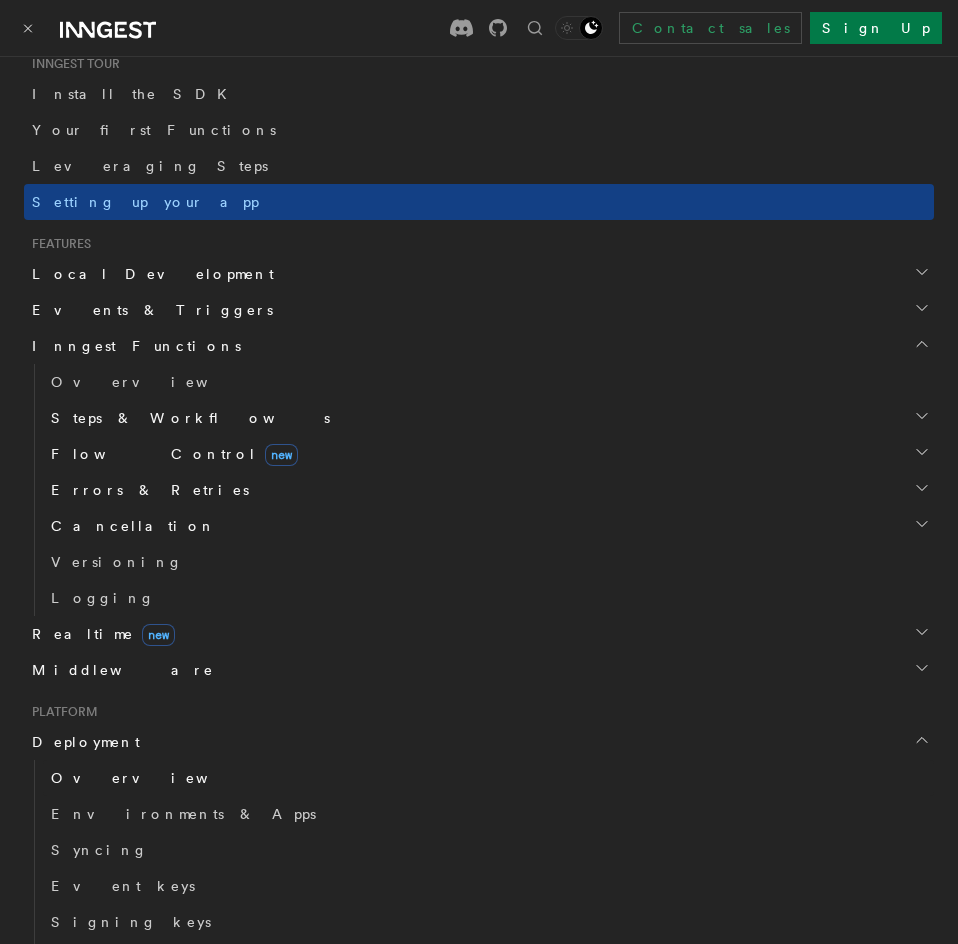 click on "Overview" at bounding box center (154, 778) 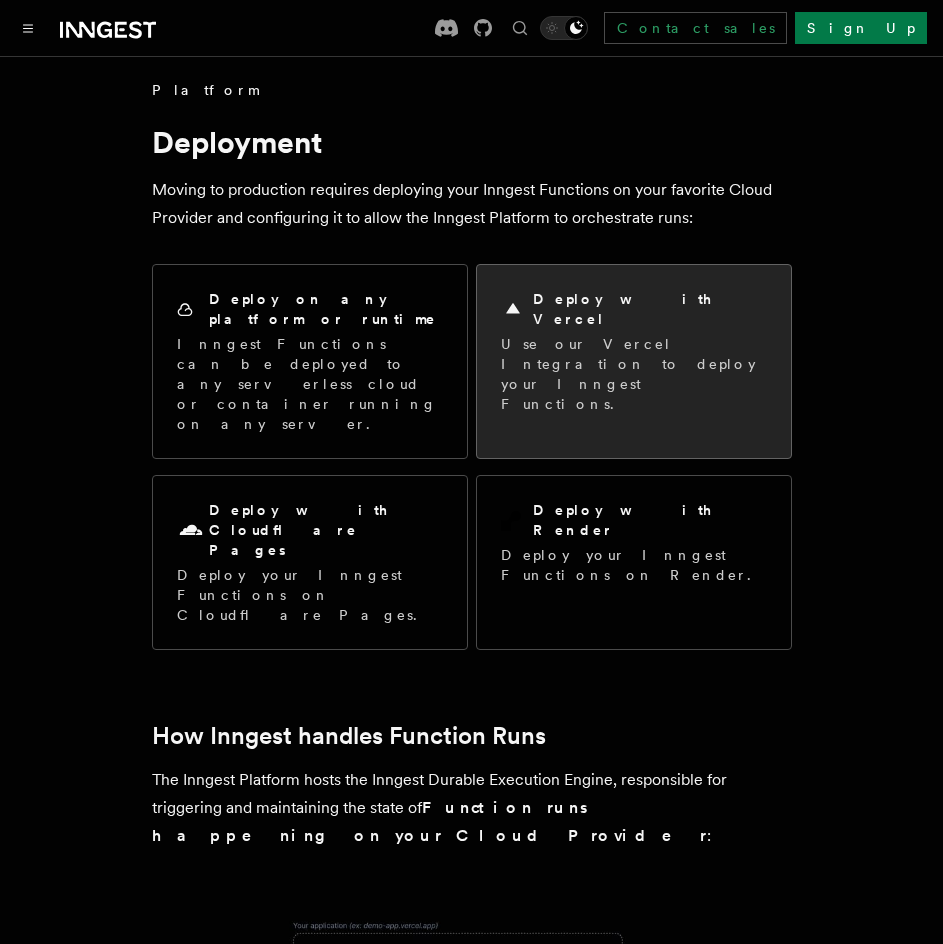 click on "Use our Vercel Integration to deploy your Inngest Functions." at bounding box center (634, 374) 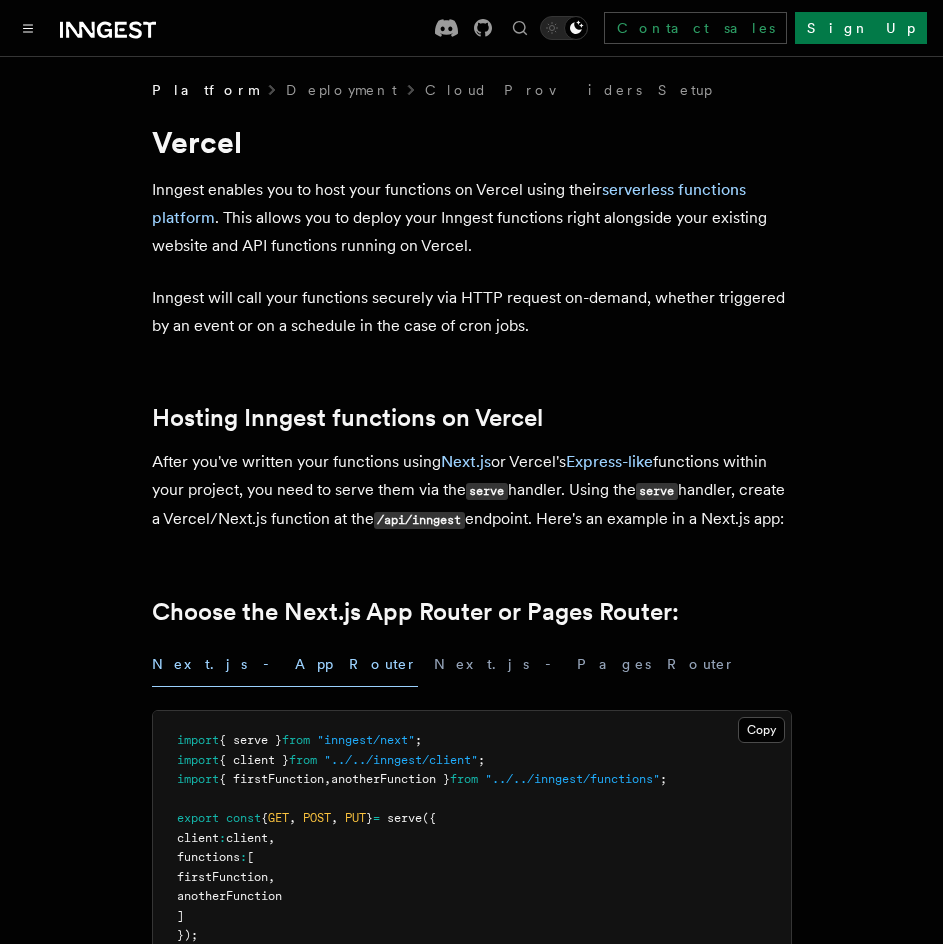 scroll, scrollTop: 0, scrollLeft: 0, axis: both 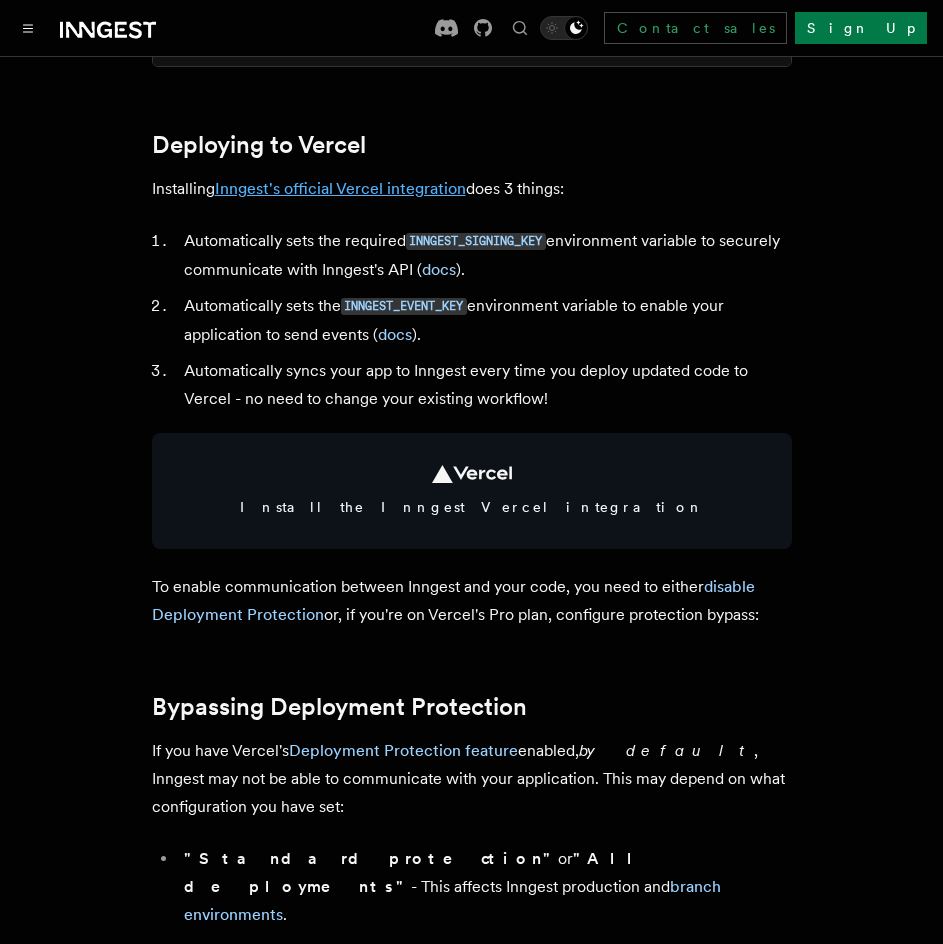click on "Inngest's official Vercel integration" at bounding box center [340, 188] 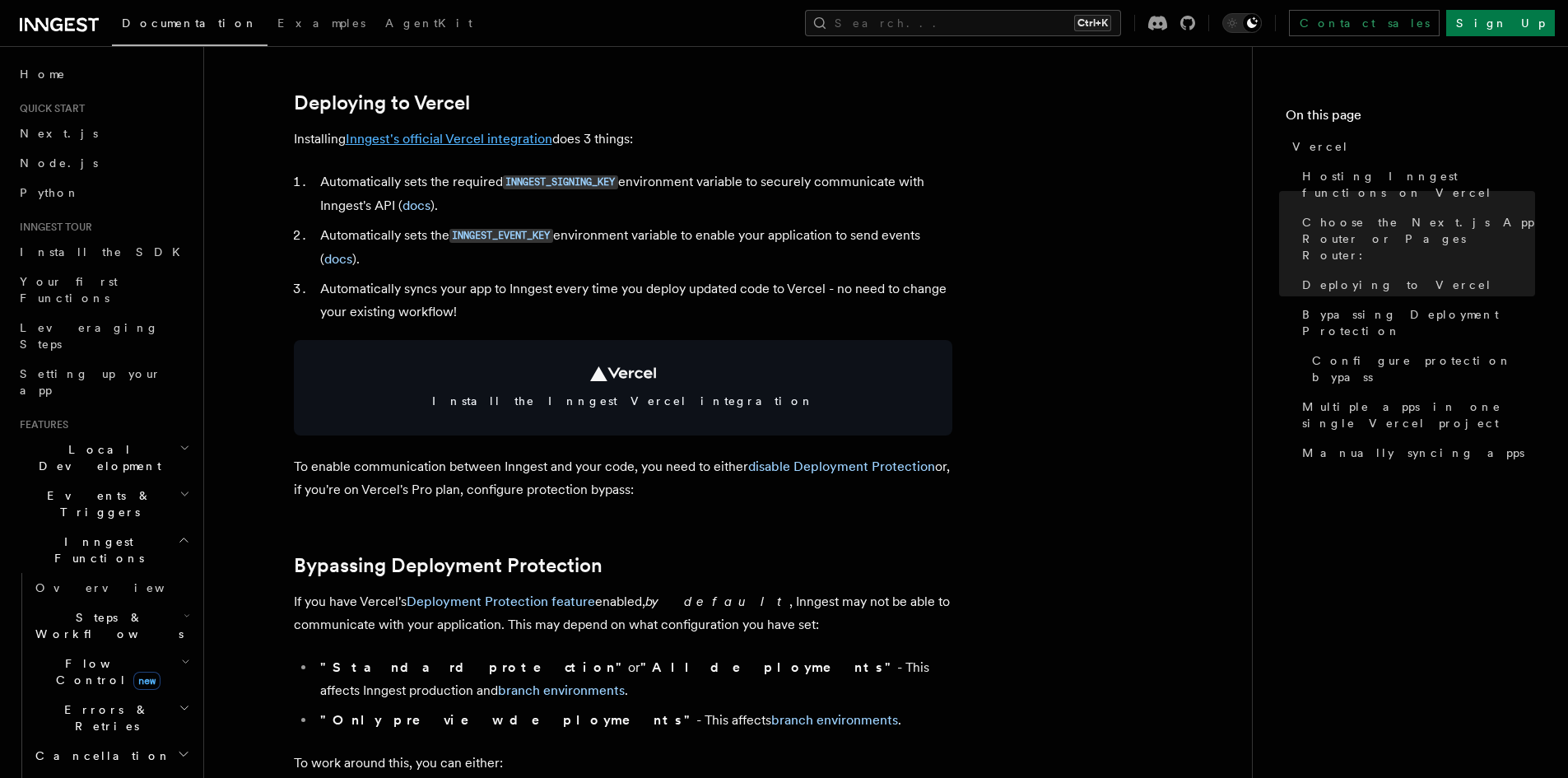 click on "Inngest's official Vercel integration" at bounding box center (449, 138) 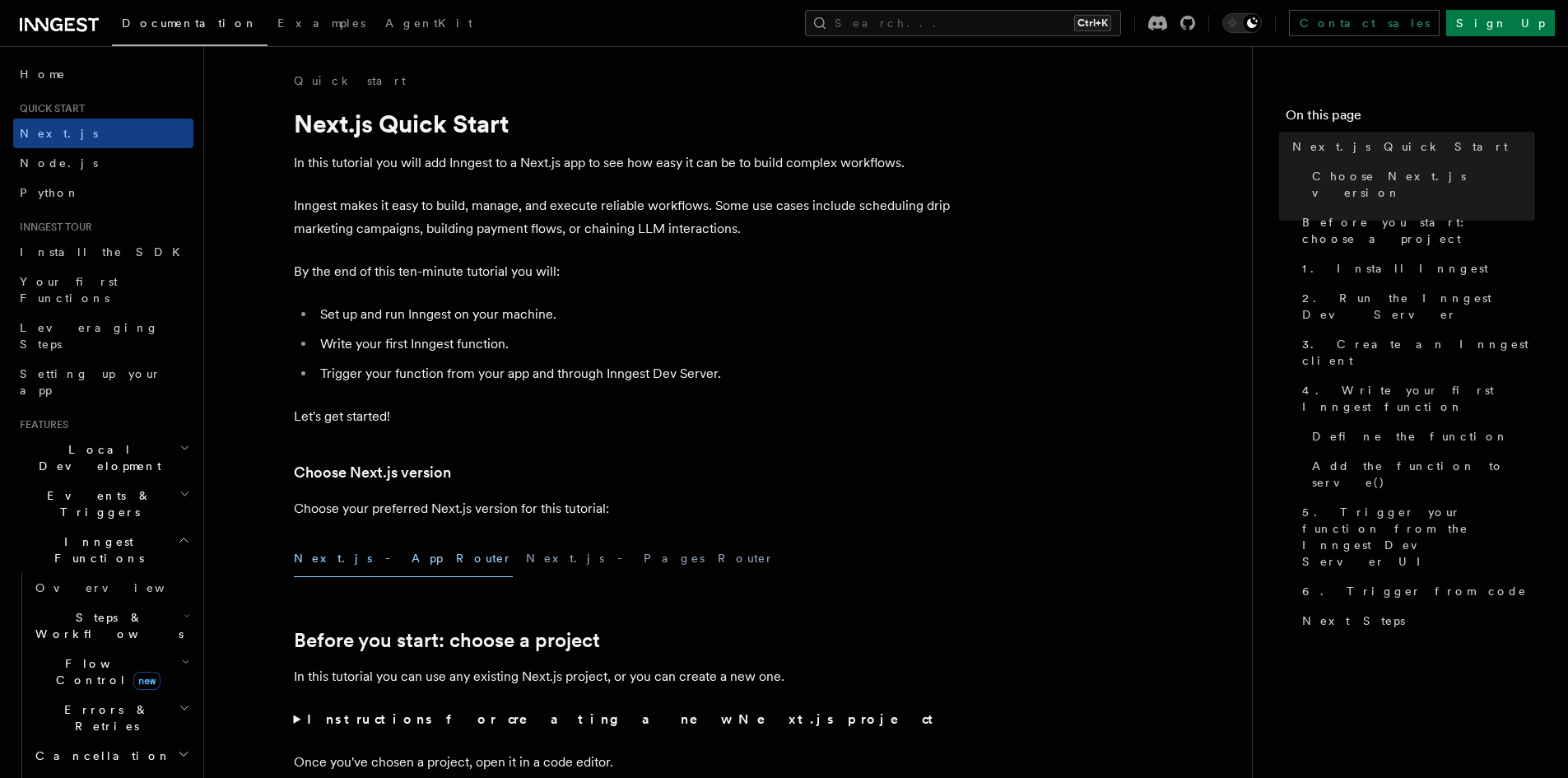 scroll, scrollTop: 0, scrollLeft: 0, axis: both 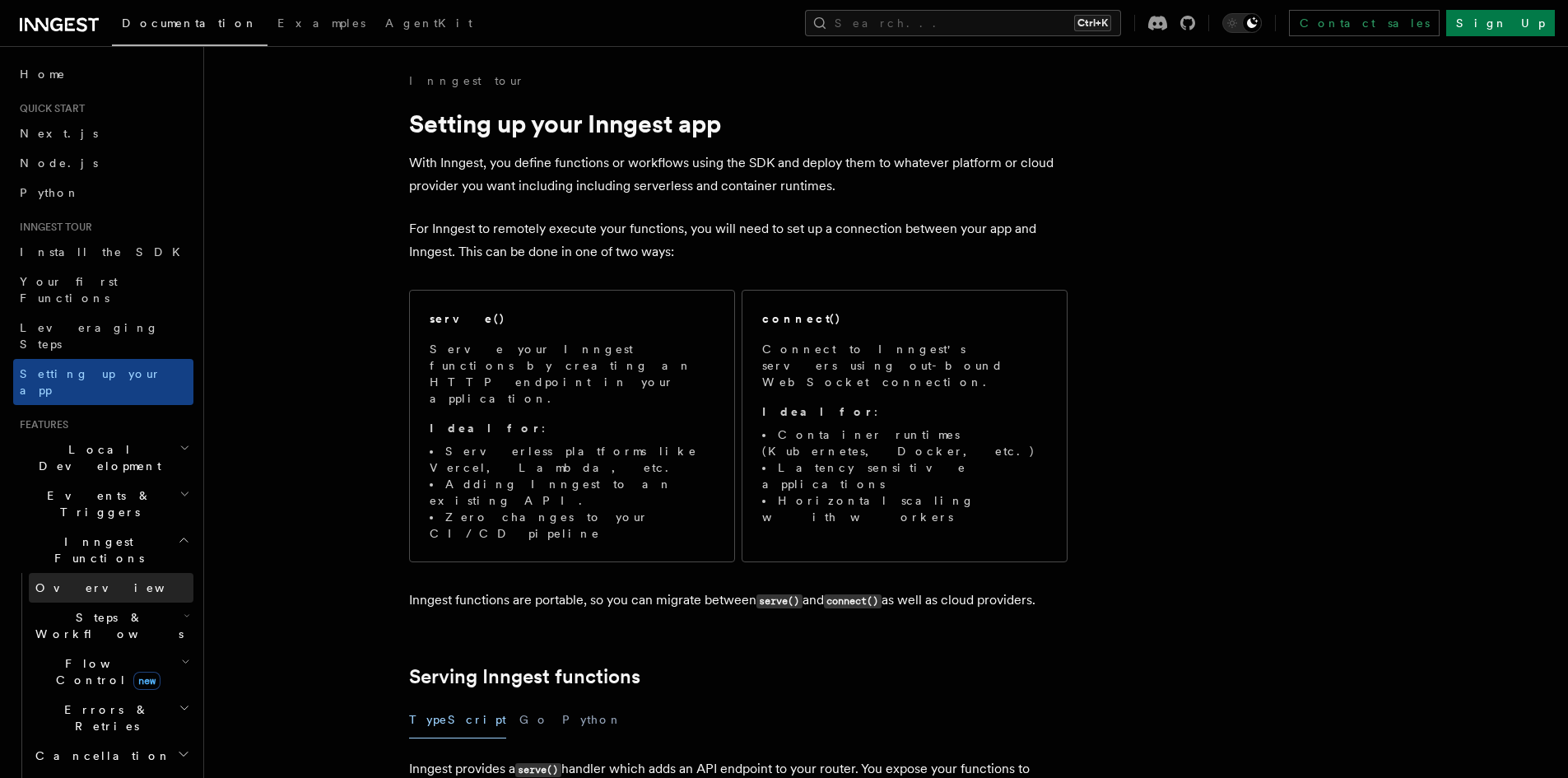 click on "Steps & Workflows" at bounding box center [111, 626] 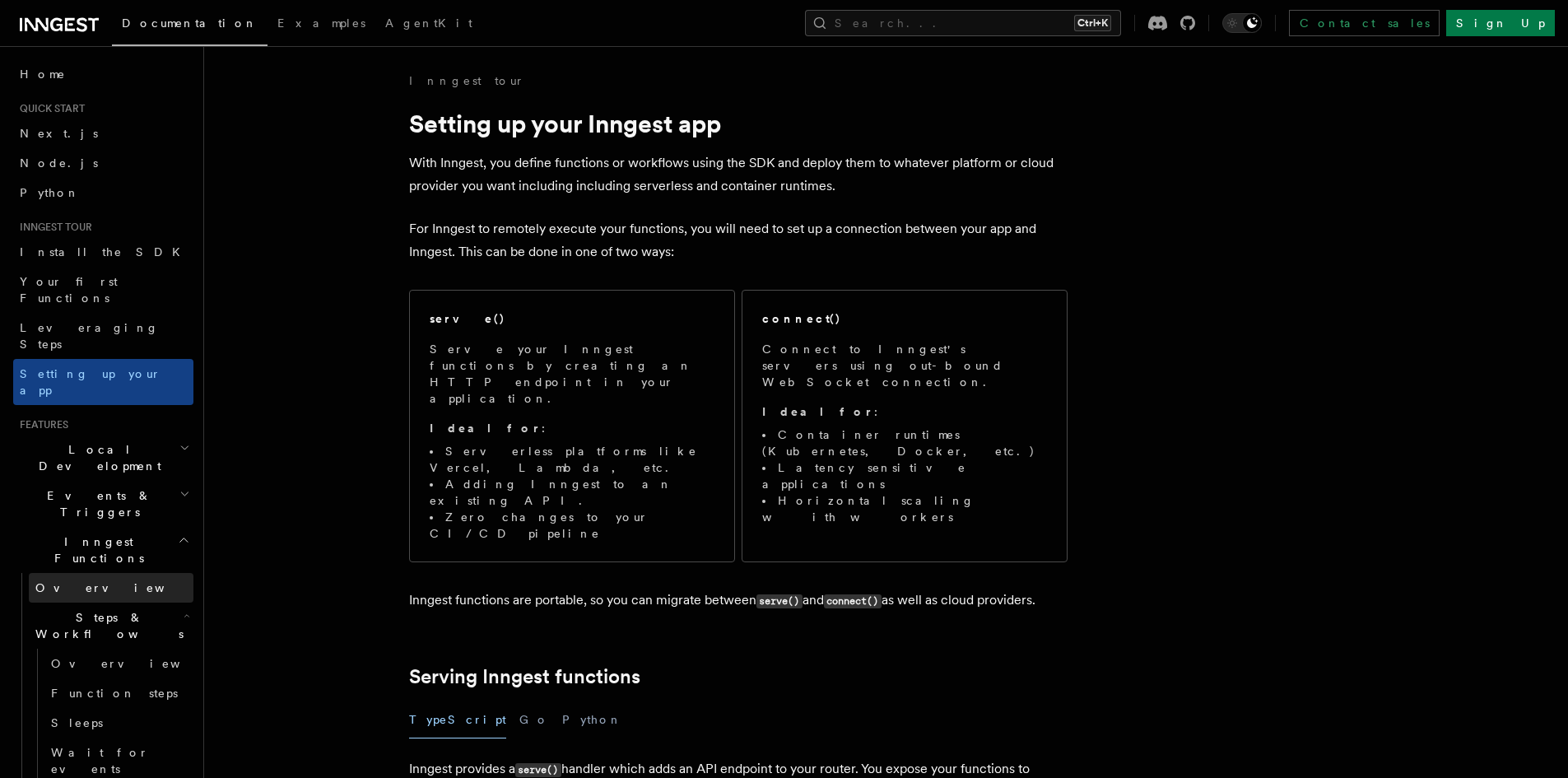 click on "Overview" at bounding box center (111, 588) 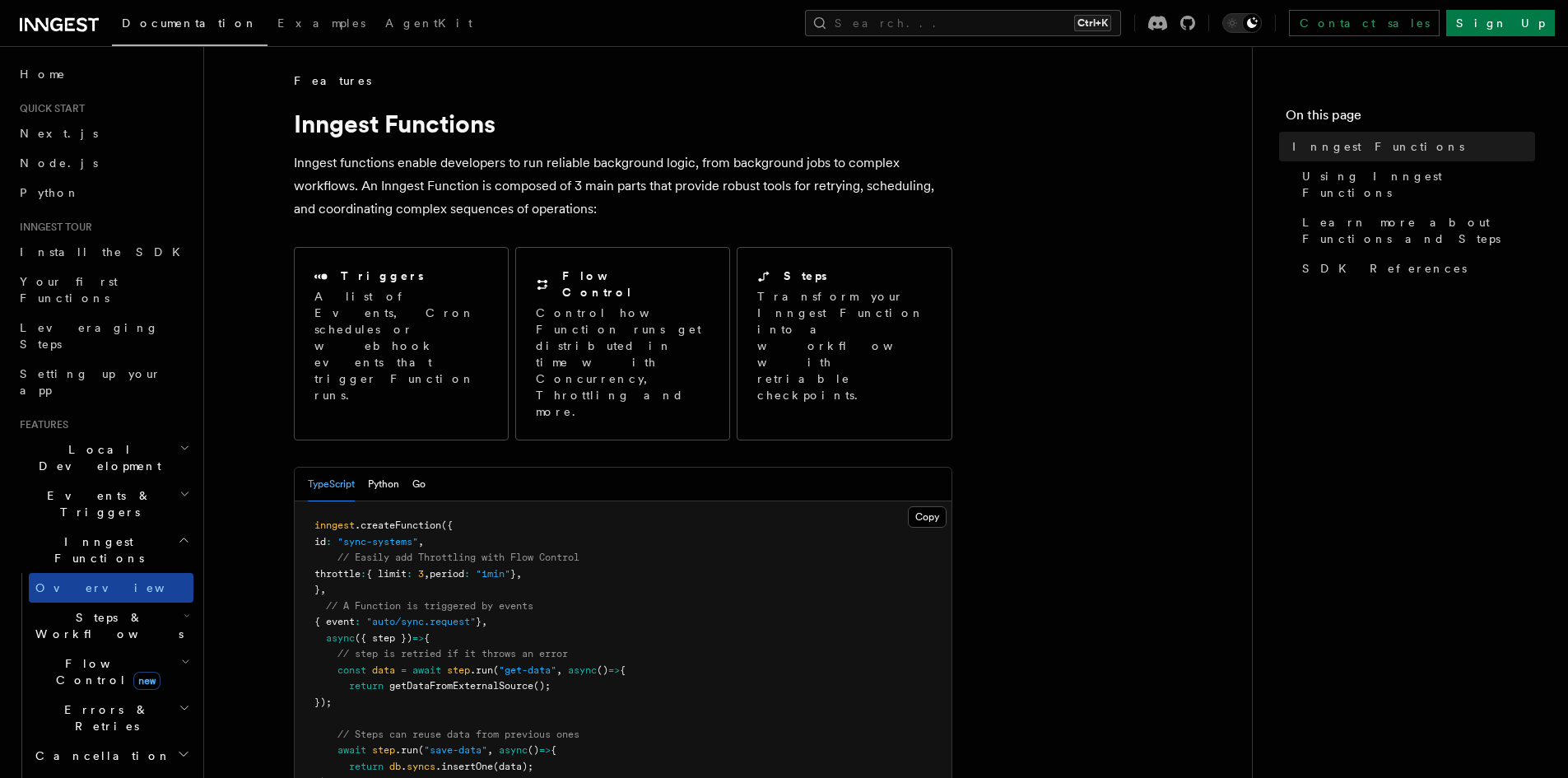 click on "Overview" at bounding box center (111, 588) 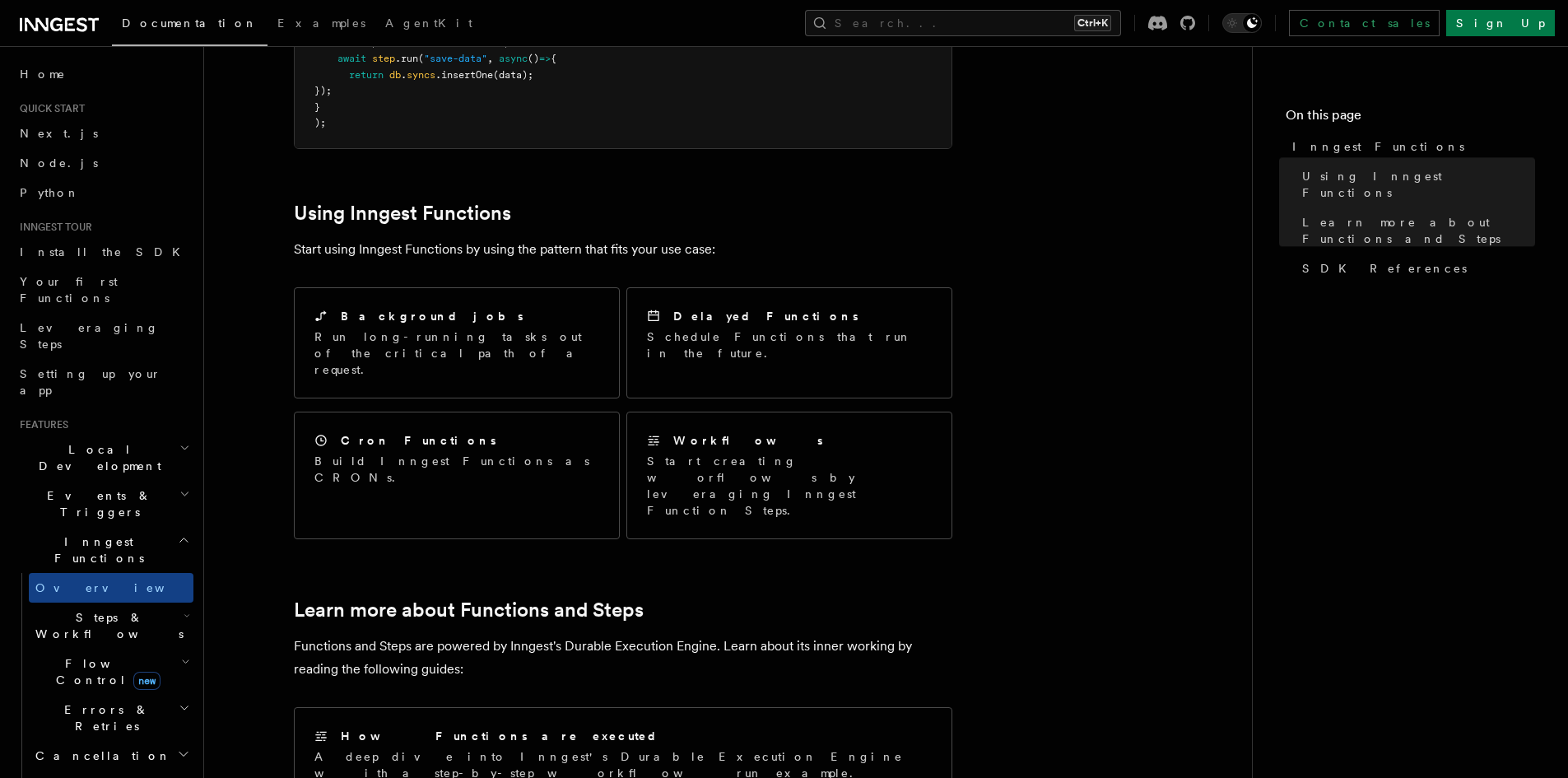 scroll, scrollTop: 659, scrollLeft: 0, axis: vertical 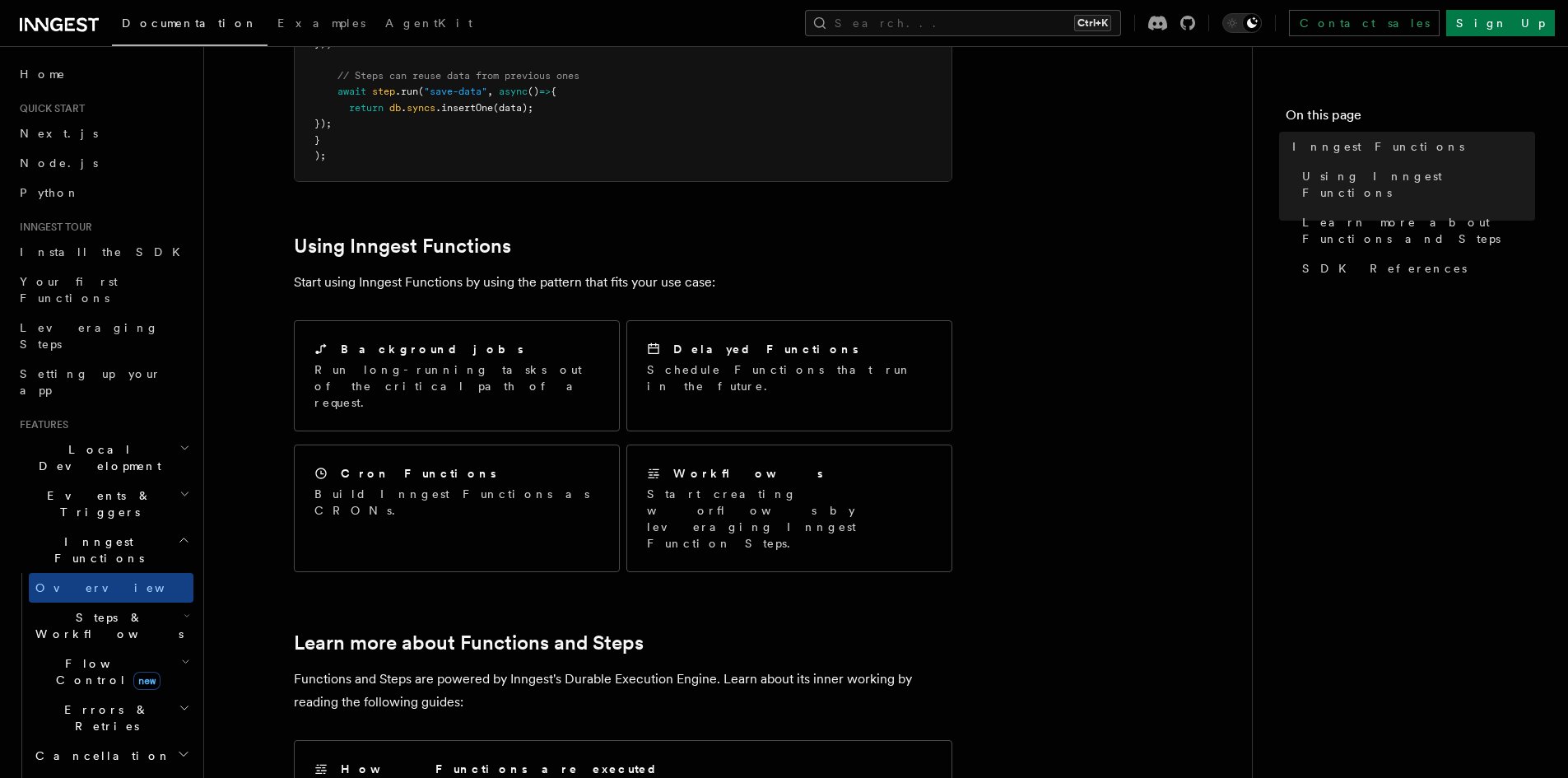click on "Documentation" at bounding box center (189, 23) 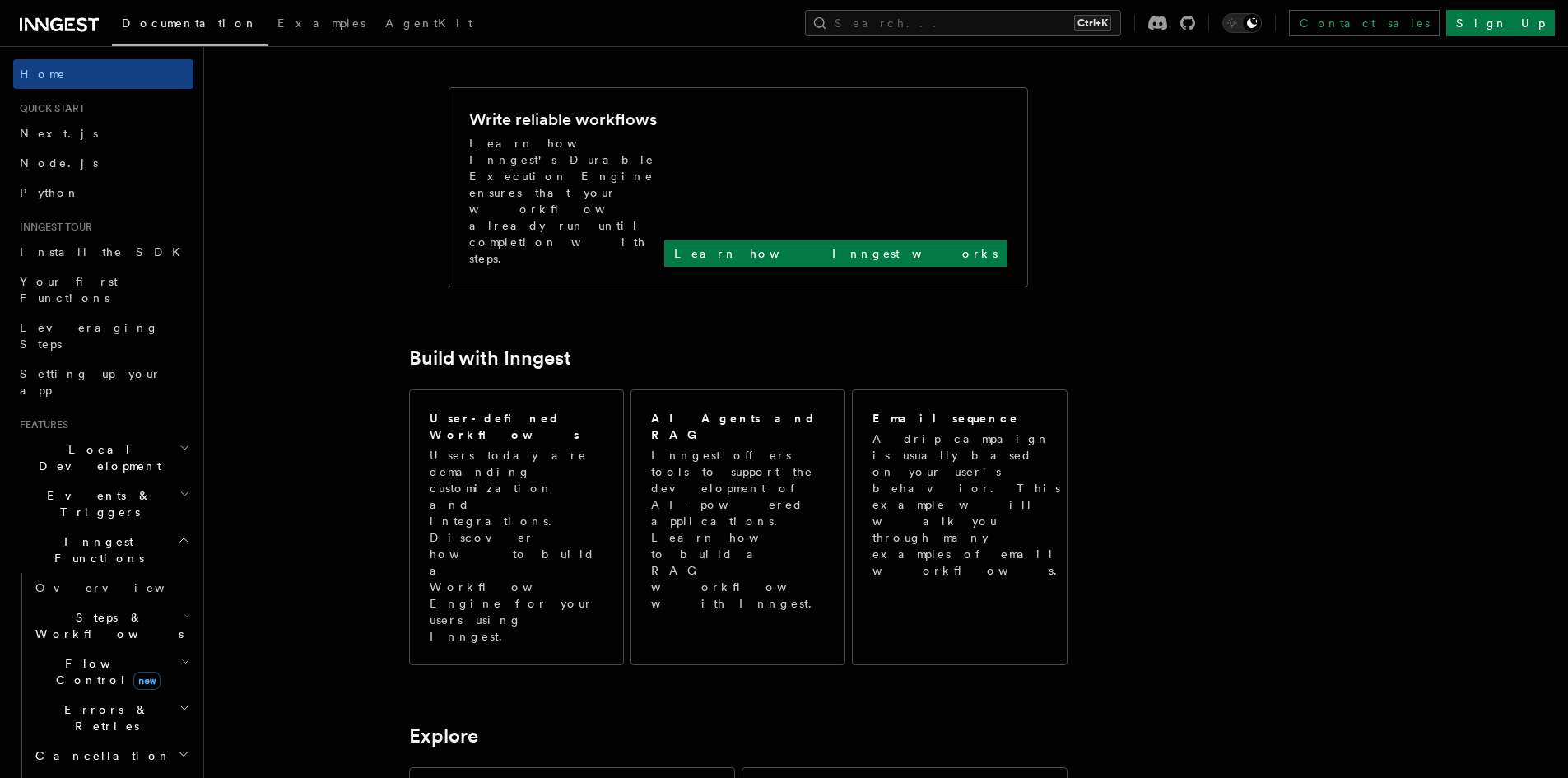 scroll, scrollTop: 0, scrollLeft: 0, axis: both 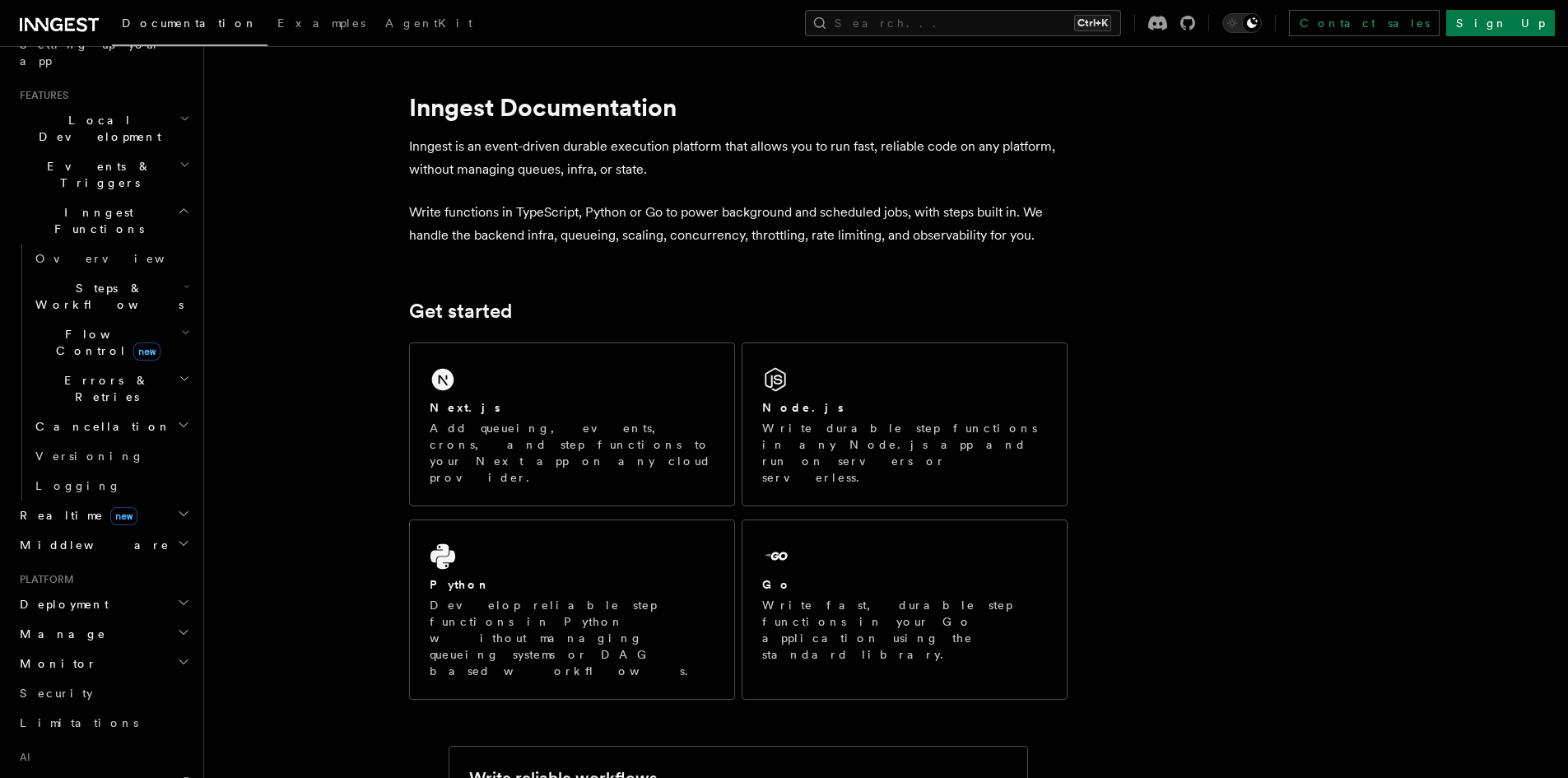 click on "Deployment" at bounding box center [61, 604] 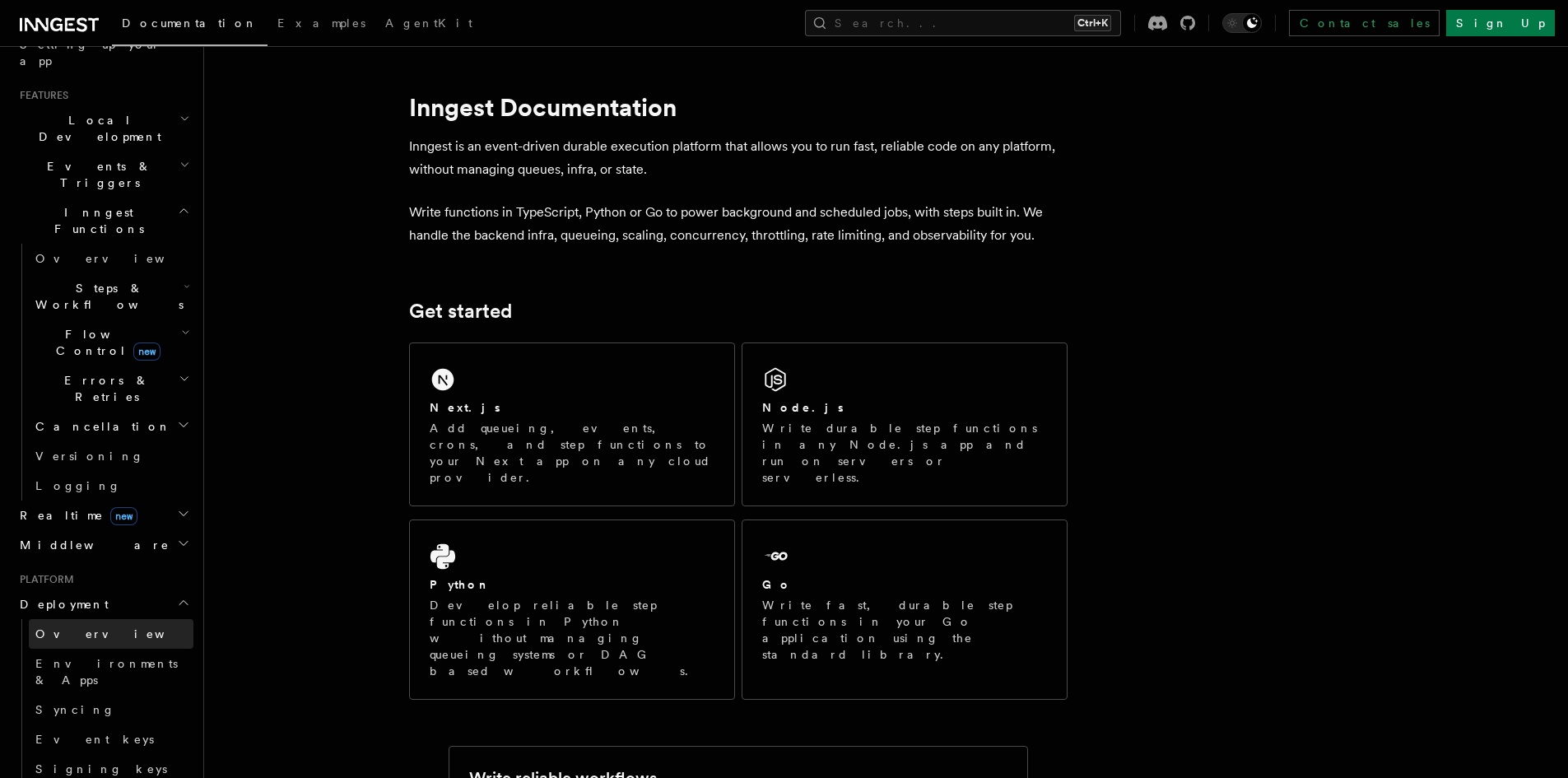 click on "Overview" at bounding box center [120, 634] 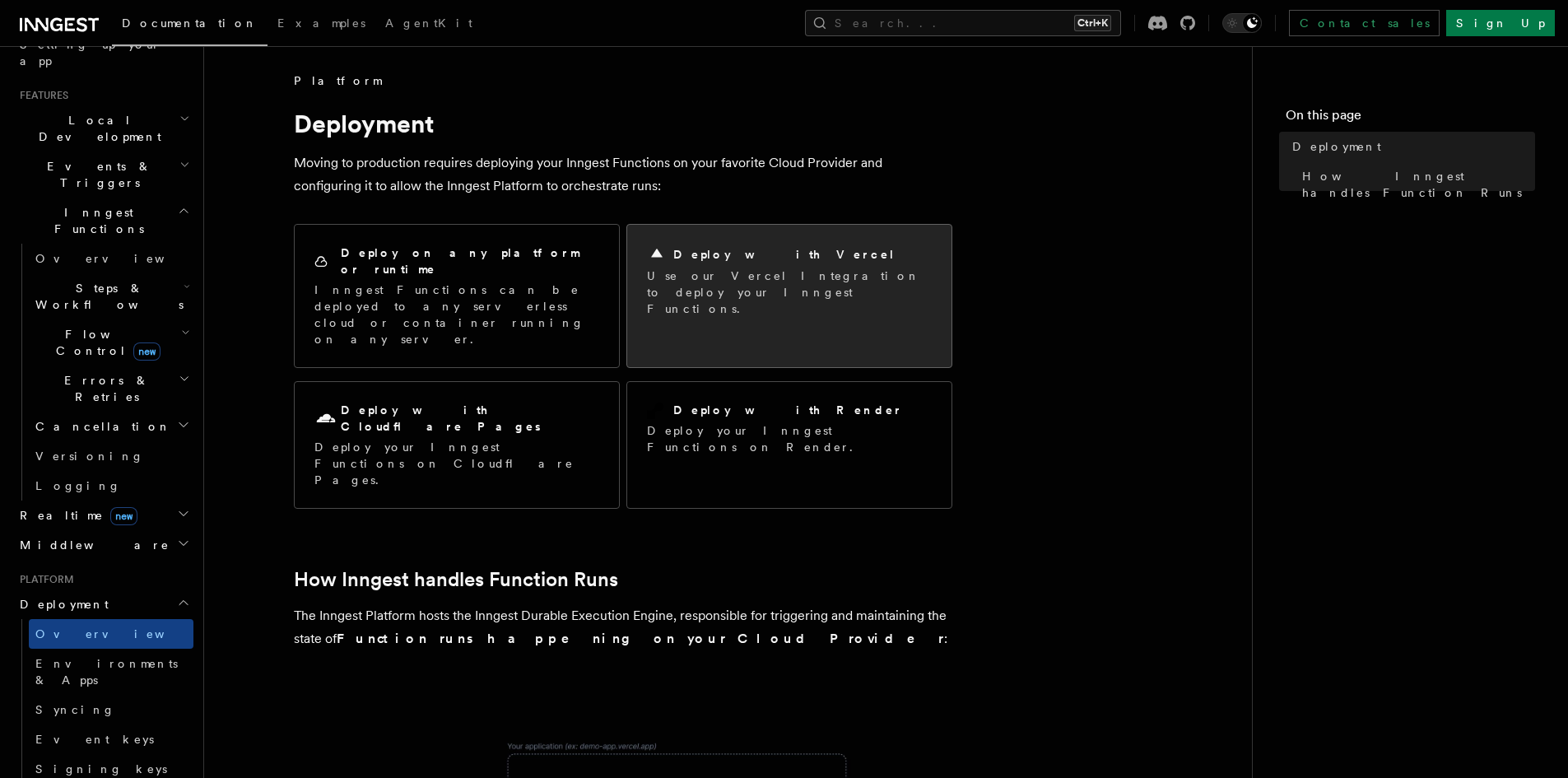 click on "Deploy with Vercel" at bounding box center (789, 254) 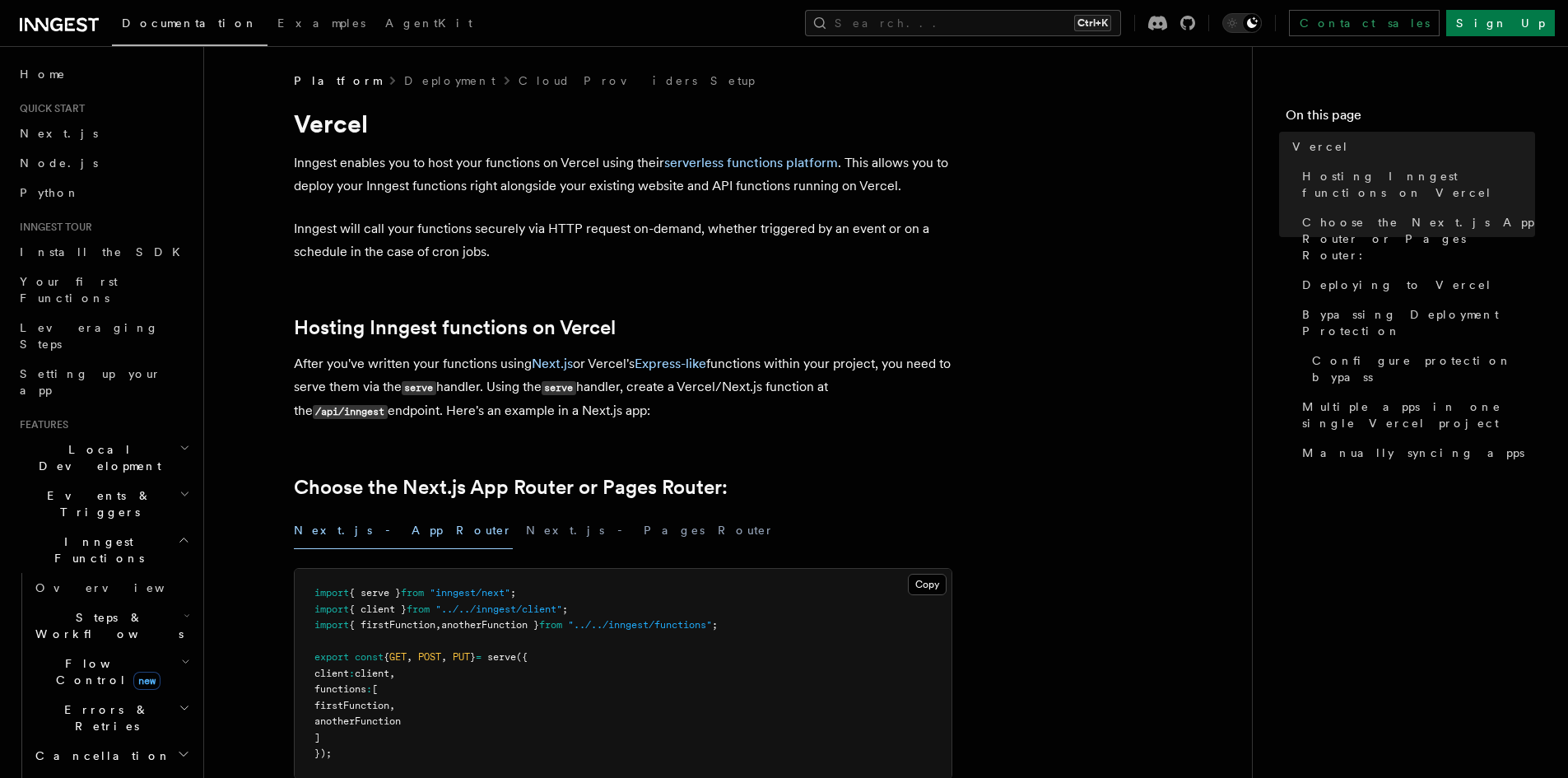 scroll, scrollTop: 0, scrollLeft: 0, axis: both 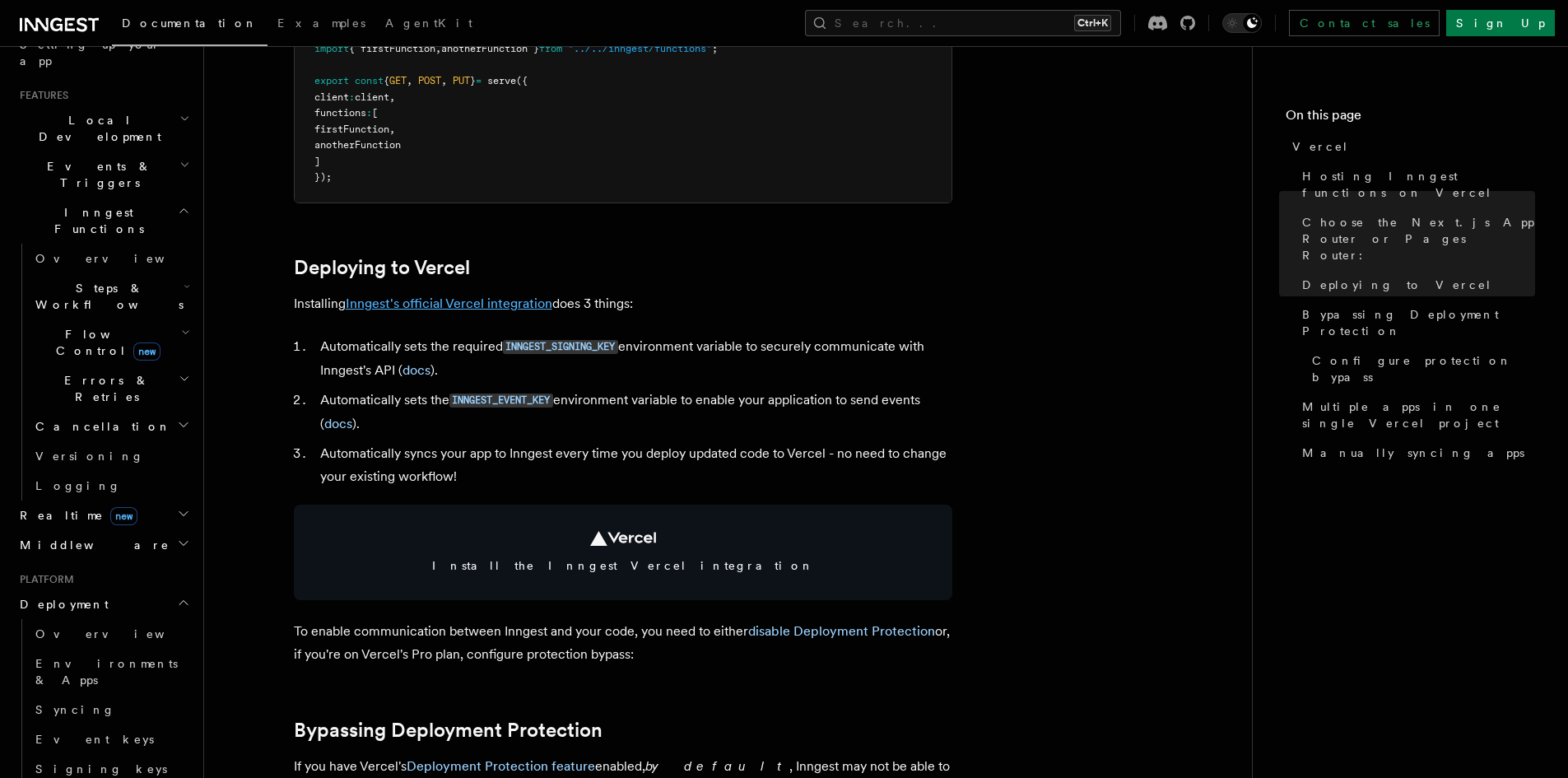 click on "Inngest's official Vercel integration" at bounding box center [449, 303] 